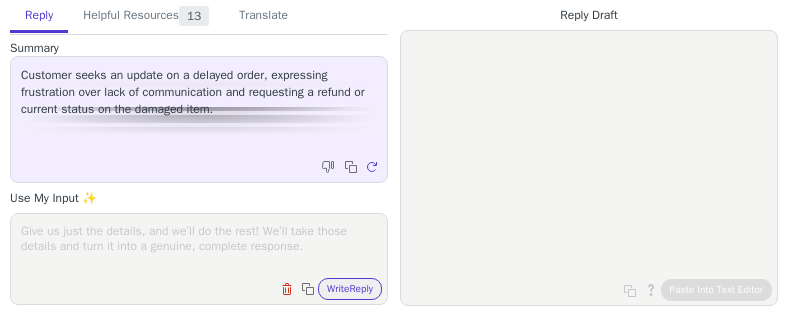scroll, scrollTop: 0, scrollLeft: 0, axis: both 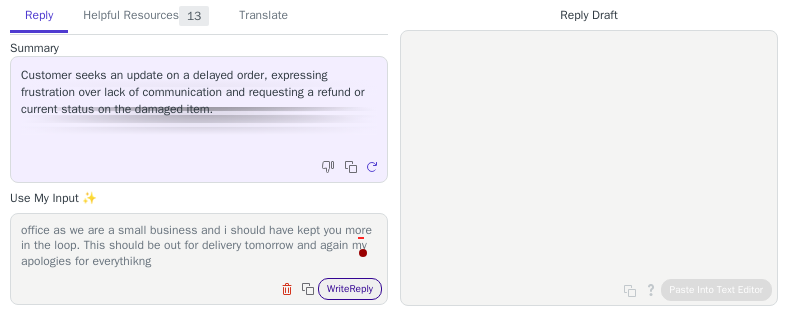 type on "Hello,
My sincere apologies for the confusion it is entirely my fault I have attached a screnshot which shows this has been collected and is now with the courier. This is the same tracking as previously as the label was booked before the damage was discovered. I sincerely apologise for the lack of communication I am the only person in the office as we are a small business and i should have kept you more in the loop. This should be out for delivery tomorrow and again my apologies for everythikng" 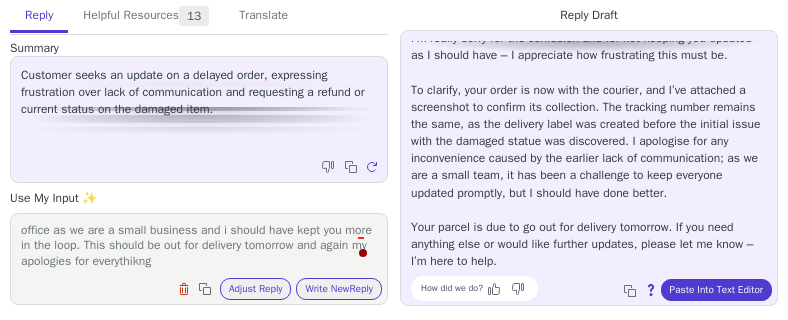 scroll, scrollTop: 80, scrollLeft: 0, axis: vertical 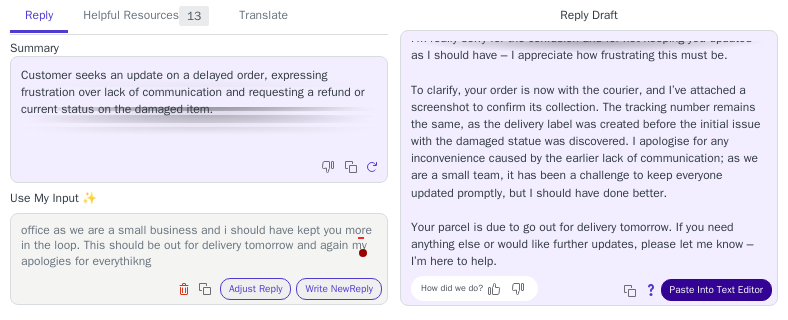 click on "Paste Into Text Editor" at bounding box center (716, 290) 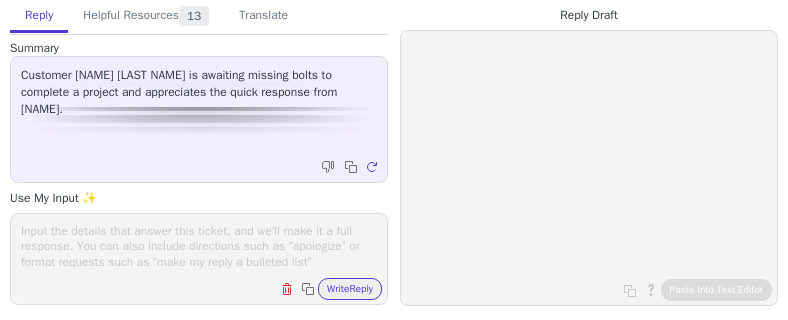 scroll, scrollTop: 0, scrollLeft: 0, axis: both 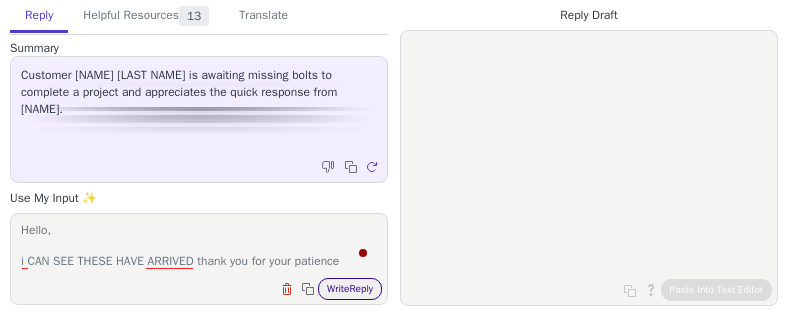 type on "Hello,
i CAN SEE THESE HAVE ARRIVED thank you for your patience" 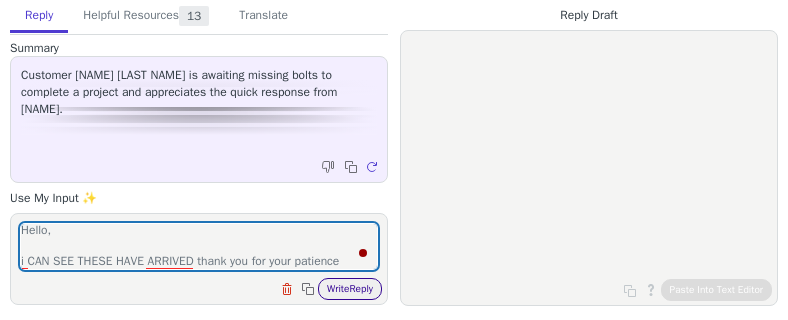 click on "Write  Reply" at bounding box center (350, 289) 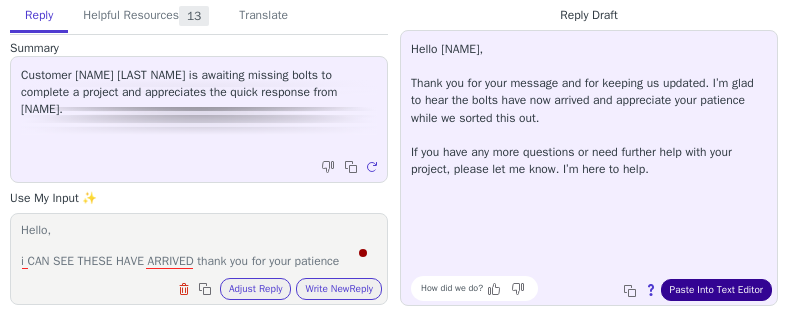 click on "Paste Into Text Editor" at bounding box center [716, 290] 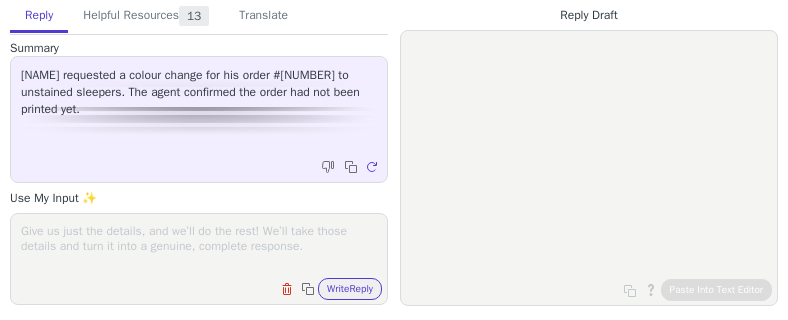 scroll, scrollTop: 0, scrollLeft: 0, axis: both 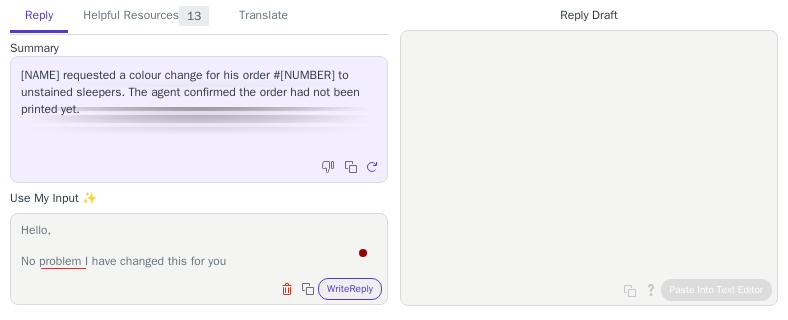 type on "Hello,
No problem I have changed this for you" 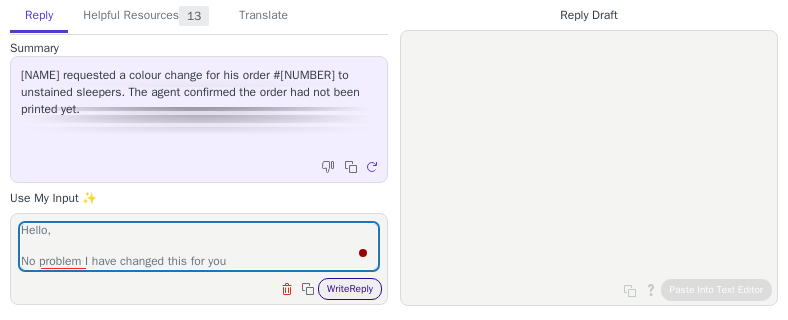 click on "Write  Reply" at bounding box center [350, 289] 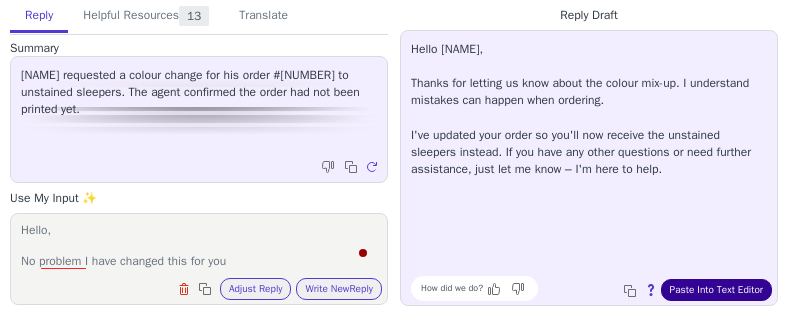 click on "Paste Into Text Editor" at bounding box center [716, 290] 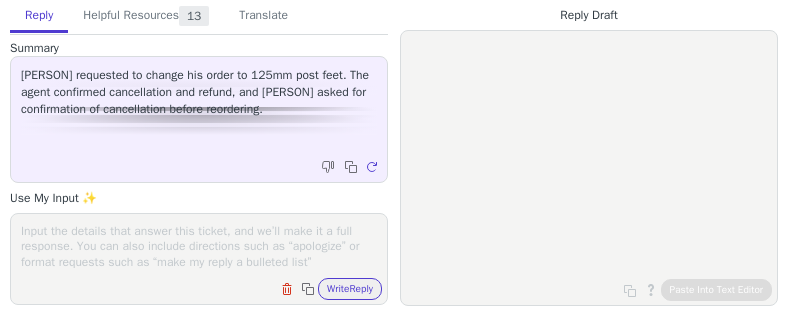 scroll, scrollTop: 0, scrollLeft: 0, axis: both 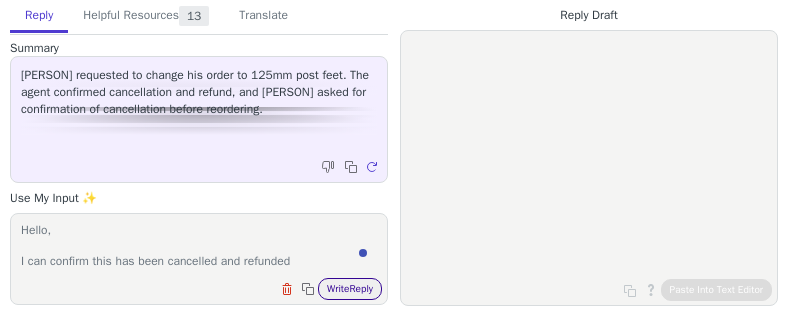 type on "Hello,
I can confirm this has been cancelled and refunded" 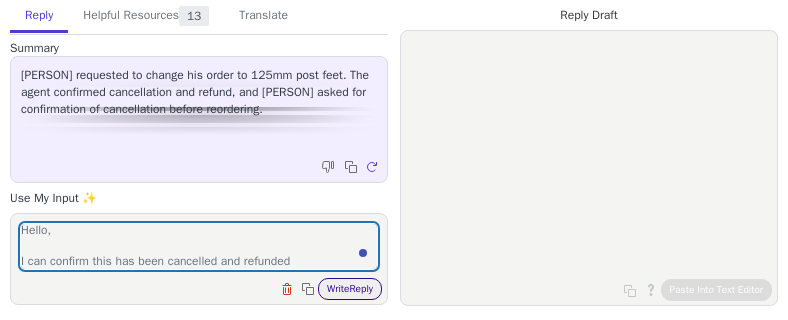click on "Write  Reply" at bounding box center [350, 289] 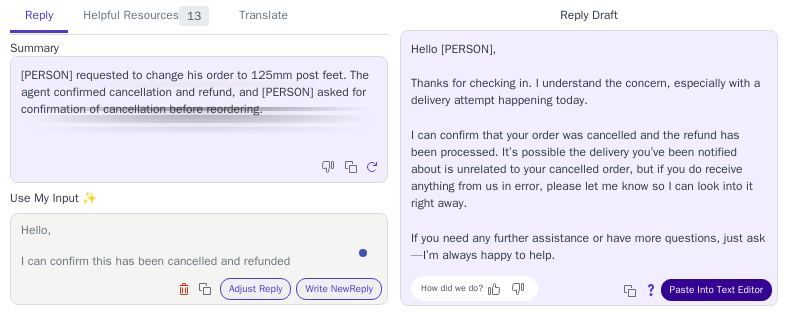 click on "Paste Into Text Editor" at bounding box center (716, 290) 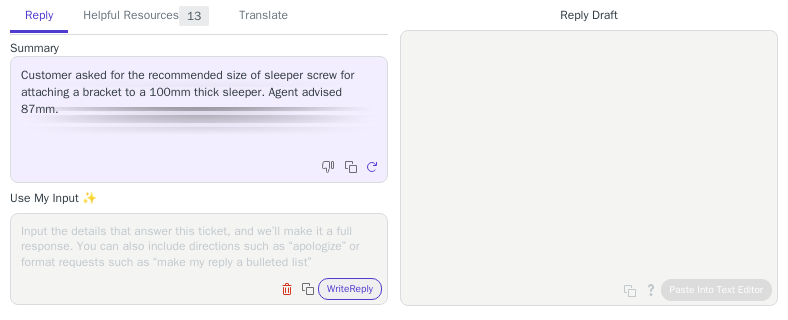 scroll, scrollTop: 0, scrollLeft: 0, axis: both 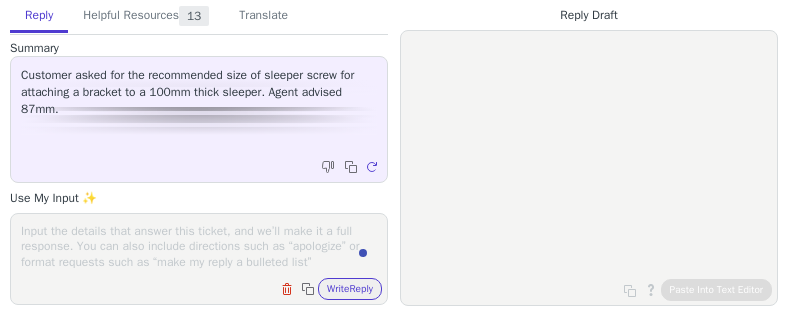 click at bounding box center [199, 246] 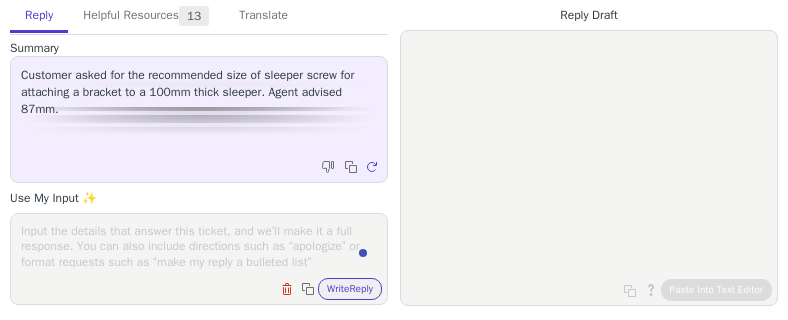 paste on "87mm" 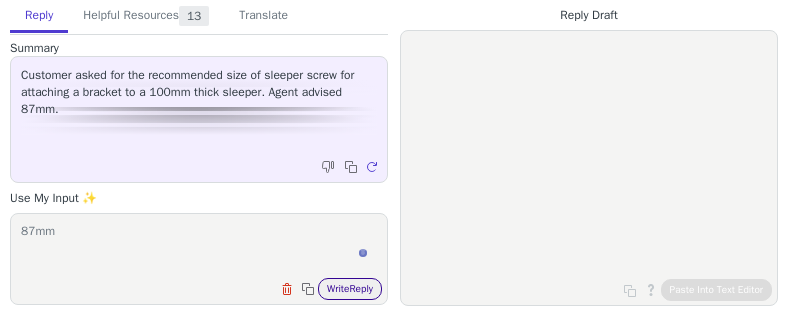 type on "87mm" 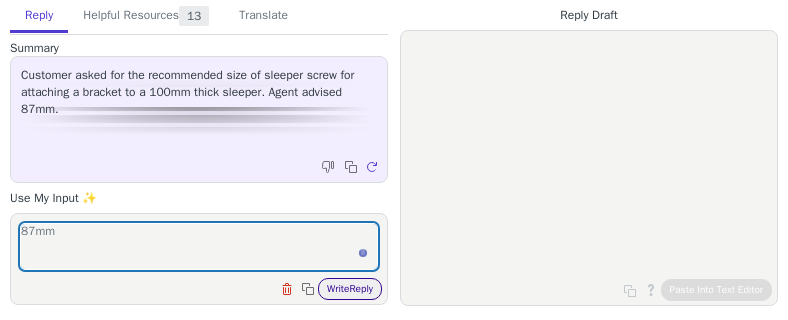 click on "Write  Reply" at bounding box center (350, 289) 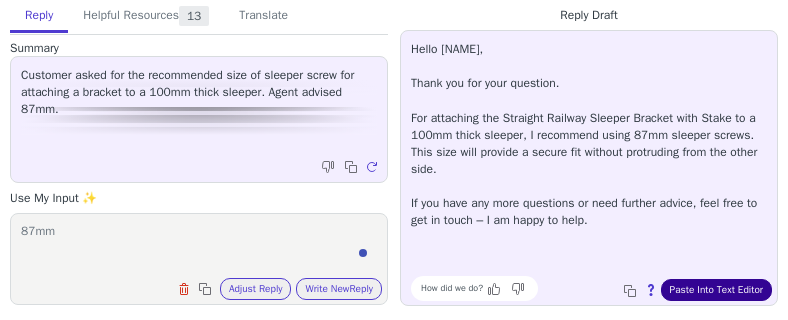 click on "Paste Into Text Editor" at bounding box center [716, 290] 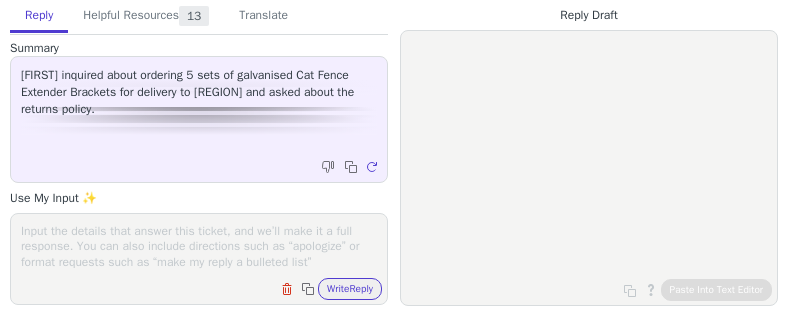 scroll, scrollTop: 0, scrollLeft: 0, axis: both 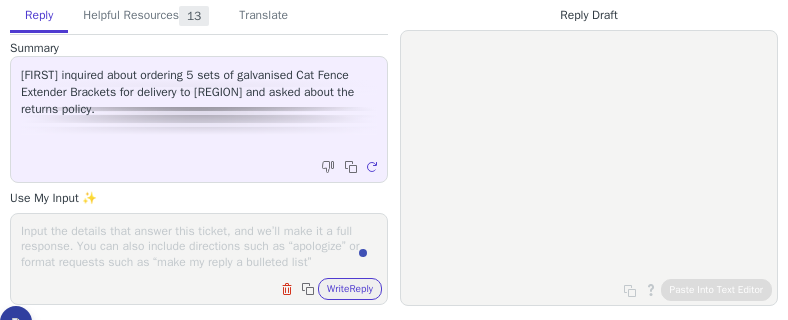 click at bounding box center (199, 246) 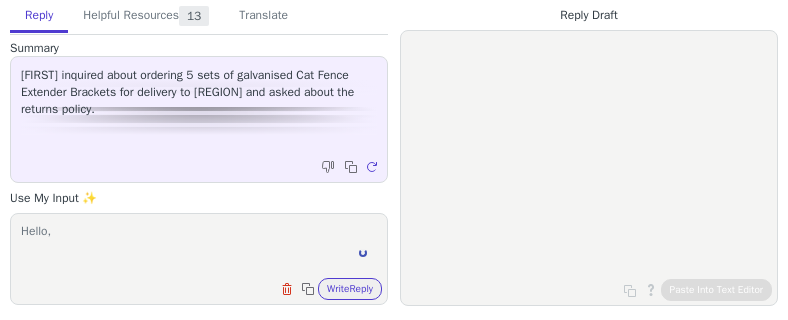 scroll, scrollTop: 1, scrollLeft: 0, axis: vertical 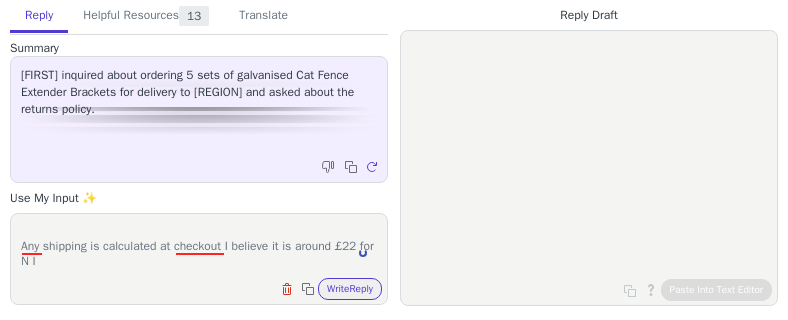 click on "Hello,
Any shipping is calculated at checkout I believe it is around [PRICE] for N I Hello,
Any shipping is calculated at checkout I believe it is around [PRICE] for N I
Clear field Copy to clipboard Write  Reply" at bounding box center [199, 259] 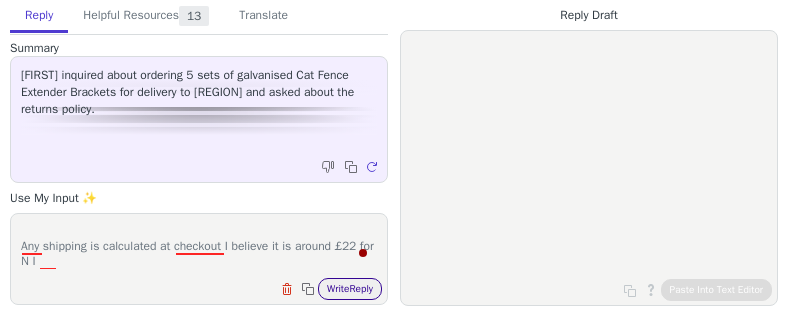 type on "Hello,
Any shipping is calculated at checkout I believe it is around £22 for N I" 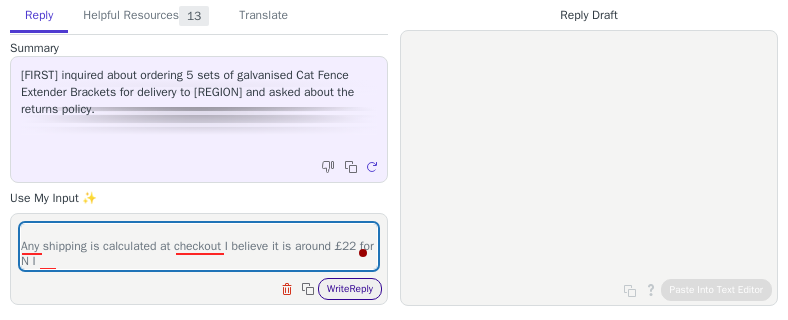 click on "Write  Reply" at bounding box center (350, 289) 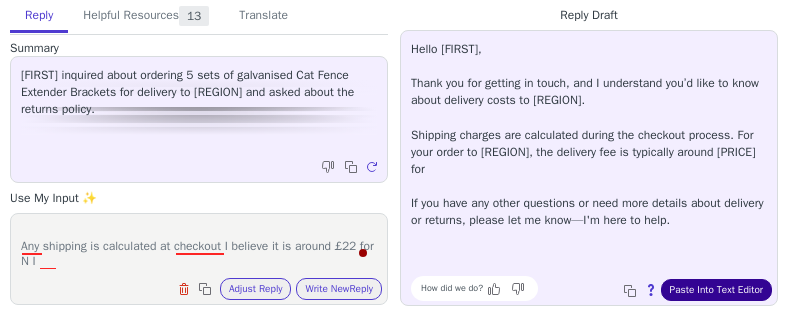 click on "Paste Into Text Editor" at bounding box center (716, 290) 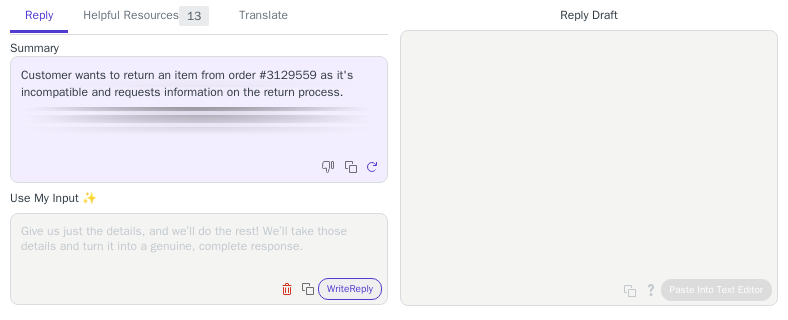 scroll, scrollTop: 0, scrollLeft: 0, axis: both 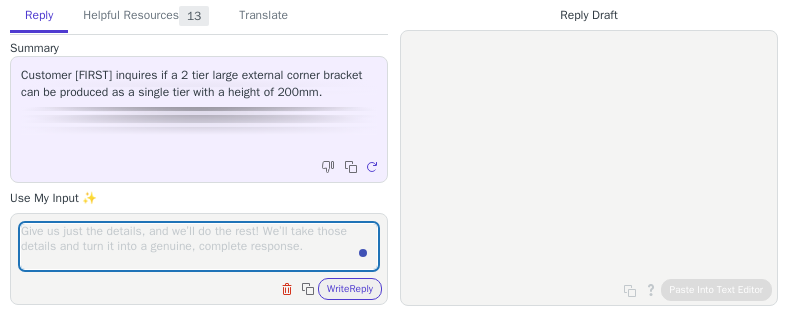 click at bounding box center [199, 246] 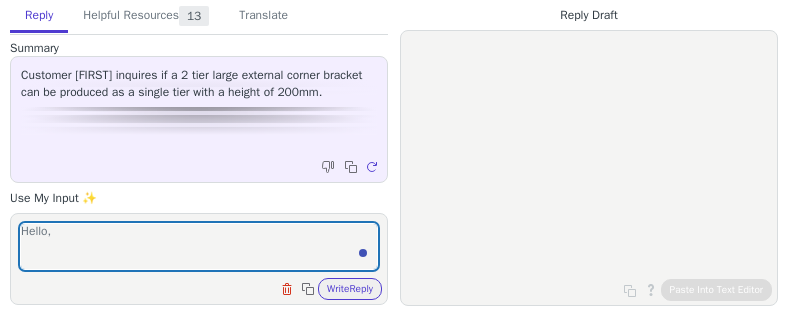 scroll, scrollTop: 1, scrollLeft: 0, axis: vertical 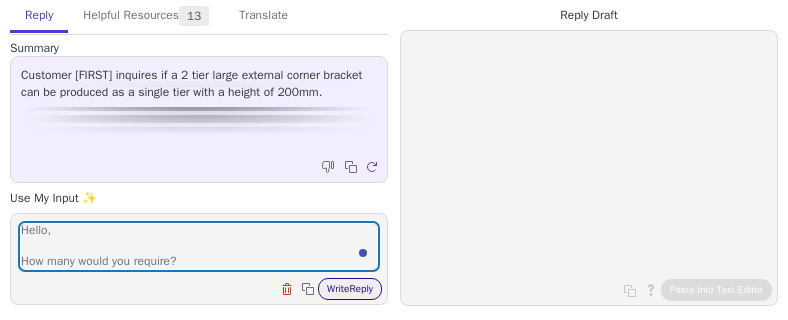 type on "Hello,
How many would you require?" 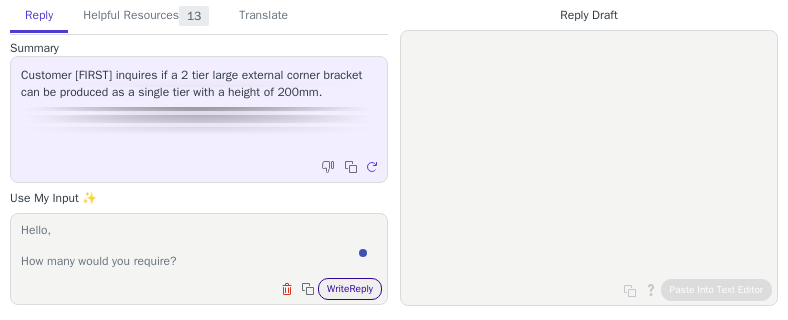 click on "Write  Reply" at bounding box center [350, 289] 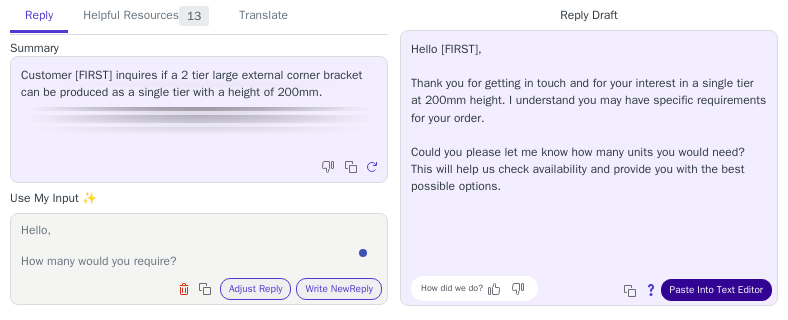 click on "Paste Into Text Editor" at bounding box center (716, 290) 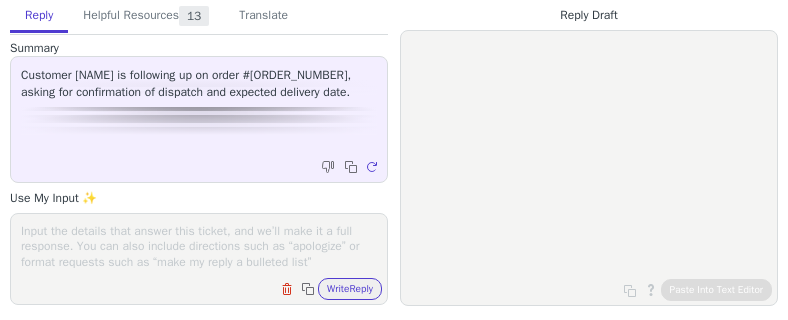 scroll, scrollTop: 0, scrollLeft: 0, axis: both 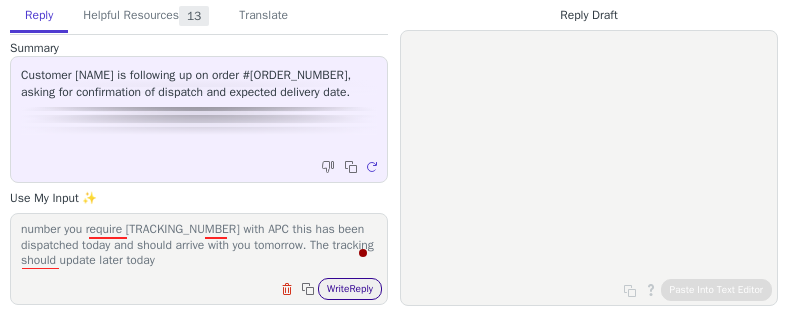 type on "Hello,
My apologies for the lack of communication this is the tracking number you require [TRACKING_NUMBER] with APC this has been dispatched today and should arrive with you tomorrow. The tracking should update later today" 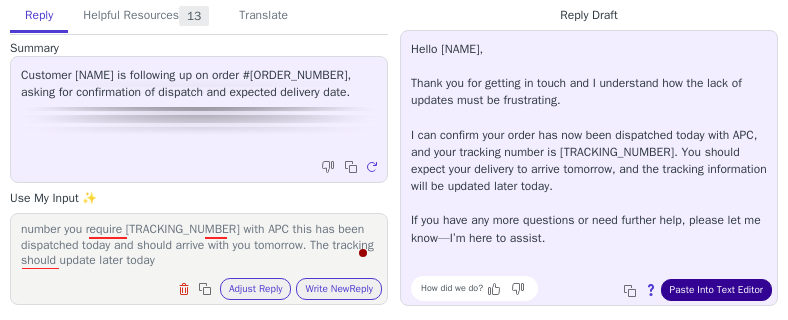 click on "Paste Into Text Editor" at bounding box center [716, 290] 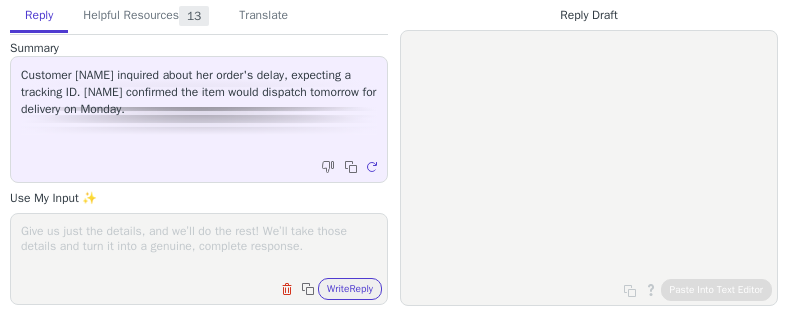 scroll, scrollTop: 0, scrollLeft: 0, axis: both 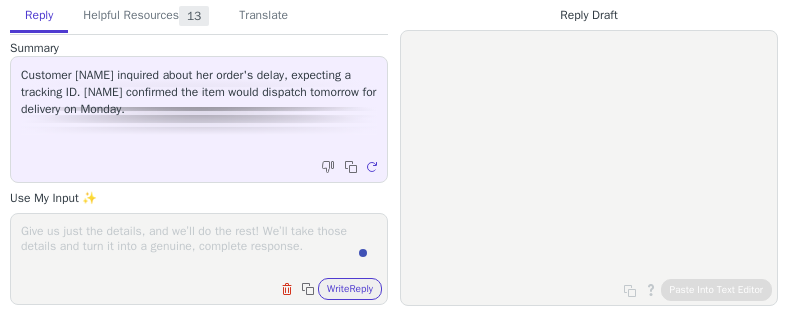 click at bounding box center (199, 246) 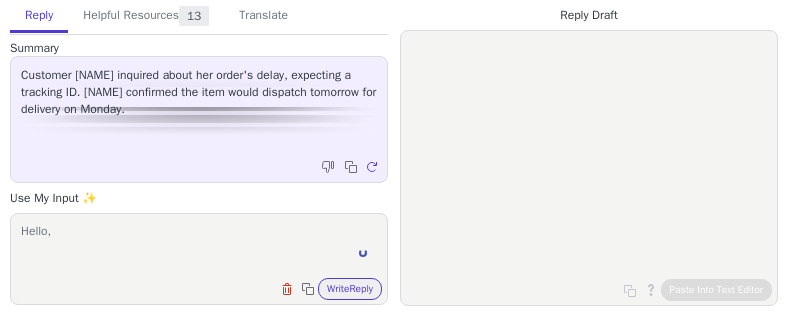 scroll, scrollTop: 1, scrollLeft: 0, axis: vertical 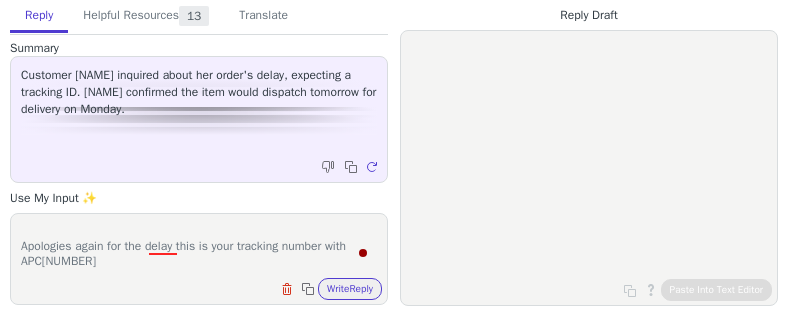 click on "Hello,
Apologies again for the delay this is your tracking number with APC0159115" at bounding box center (199, 246) 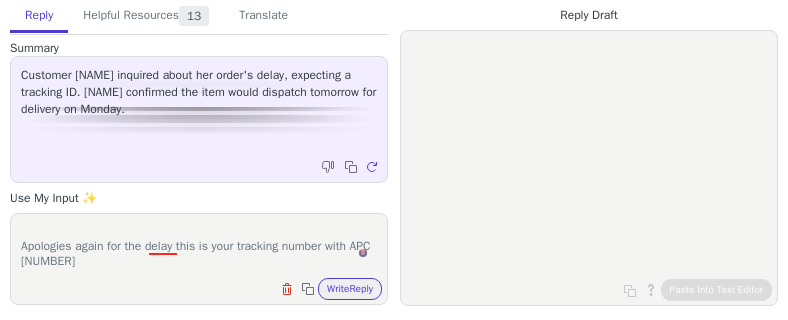 click on "Hello,
Apologies again for the delay this is your tracking number with APC 0159115" at bounding box center (199, 246) 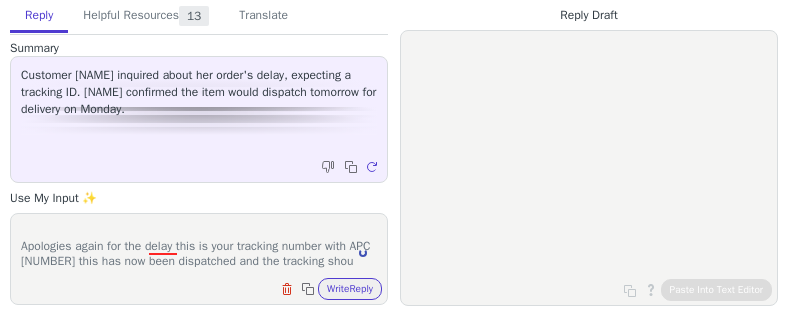 scroll, scrollTop: 32, scrollLeft: 0, axis: vertical 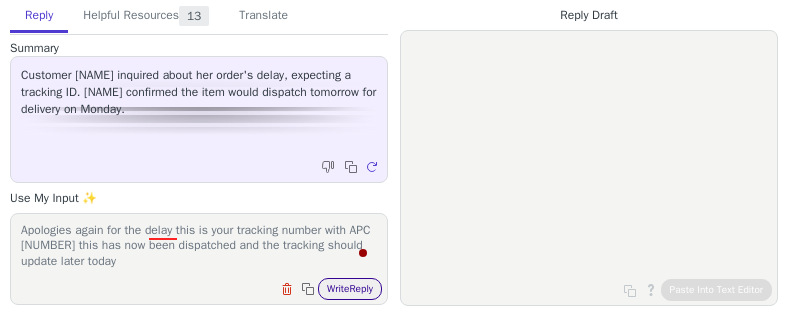 type on "Hello,
Apologies again for the delay this is your tracking number with APC 0159115 this has now been dispatched and the tracking should update later today" 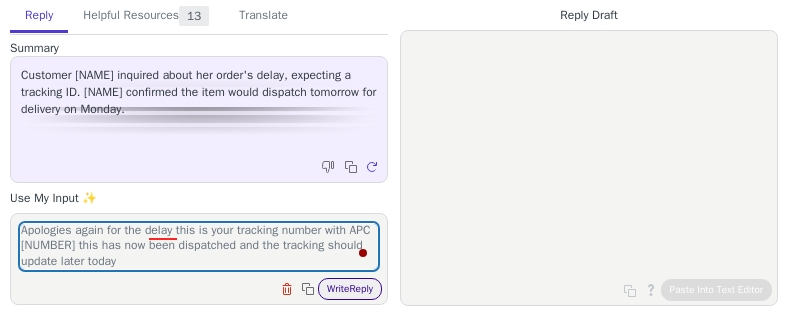 click on "Write  Reply" at bounding box center (350, 289) 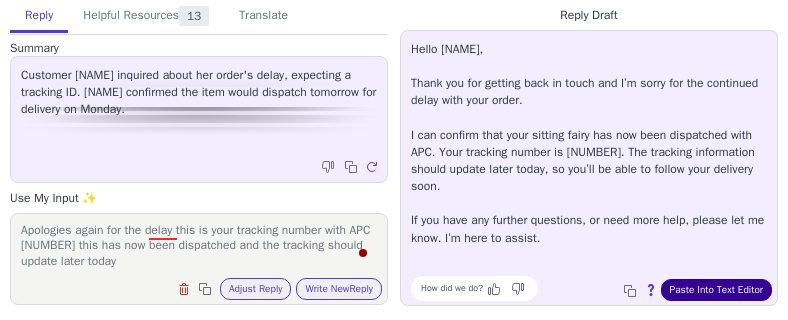 click on "Paste Into Text Editor" at bounding box center (716, 290) 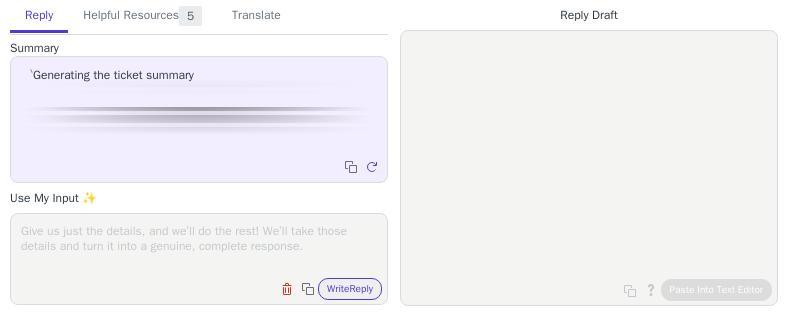 scroll, scrollTop: 0, scrollLeft: 0, axis: both 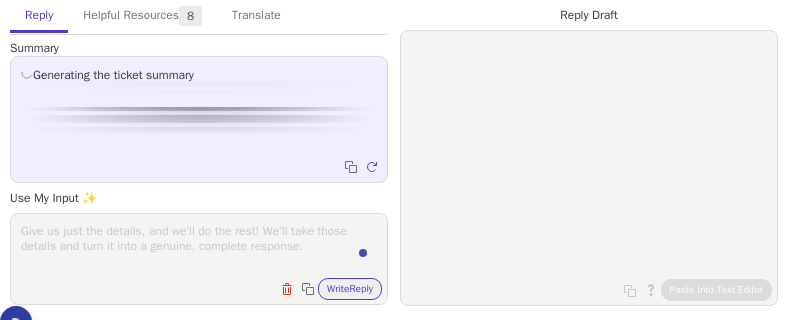 click at bounding box center [199, 246] 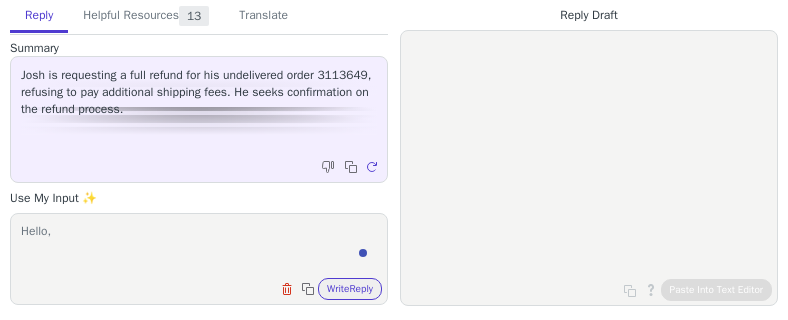scroll, scrollTop: 1, scrollLeft: 0, axis: vertical 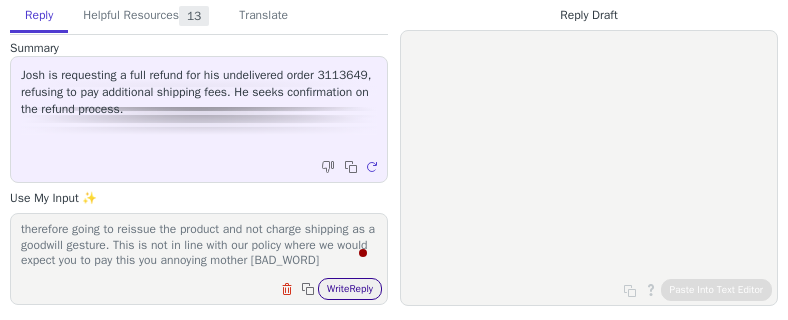 type on "Hello,
Due to the time passed our system will not let me refund you I am therefore going to reissue the product and not charge shipping as a goodwill gesture. This is not in line with our policy where we would expect you to pay this you annoying mother [BAD_WORD]" 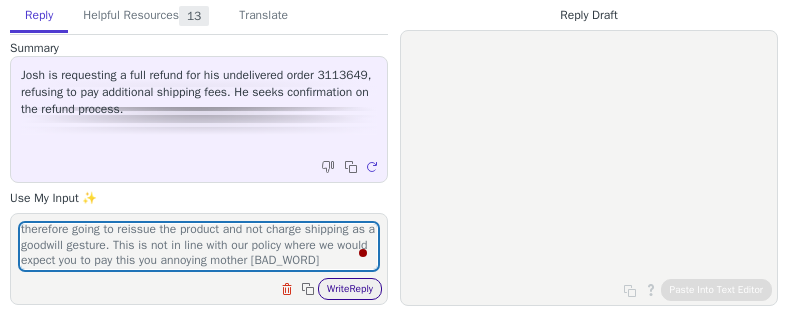 click on "Write  Reply" at bounding box center [350, 289] 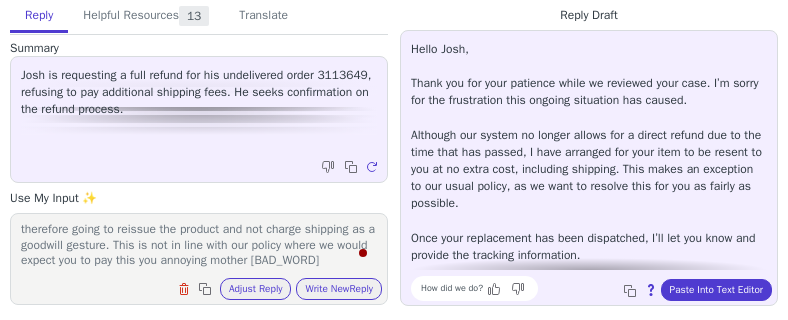 scroll, scrollTop: 45, scrollLeft: 0, axis: vertical 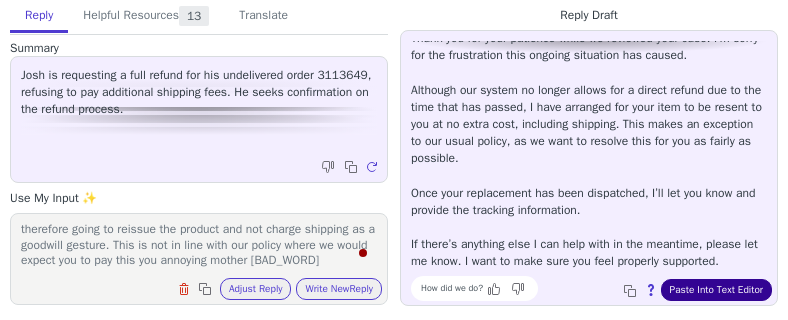 click on "Paste Into Text Editor" at bounding box center (716, 290) 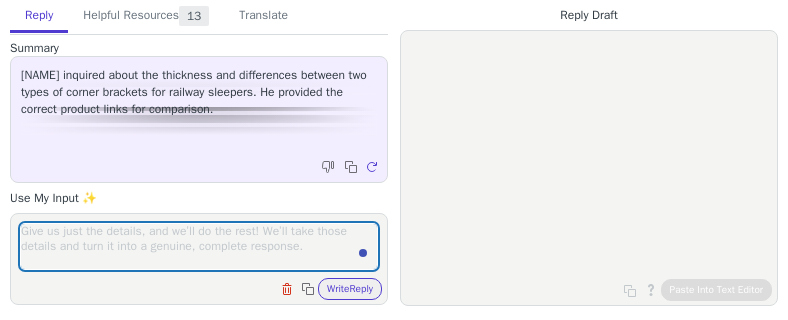 scroll, scrollTop: 0, scrollLeft: 0, axis: both 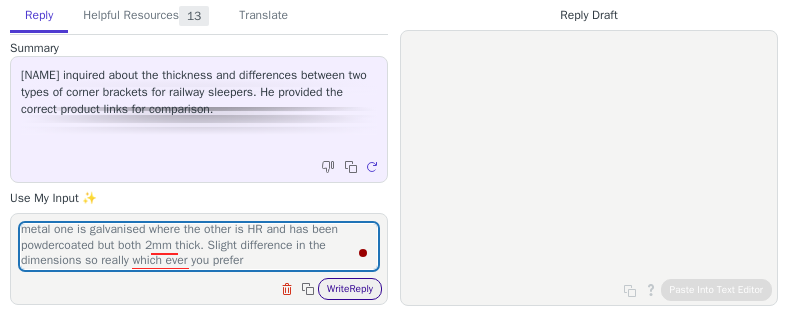 type on "Hello,
Thank, you ver little difference made from the same thickness of metal one is galvanised where the other is HR and has been powdercoated but both 2mm thick. Slight difference in the dimensions so really which ever you prefer" 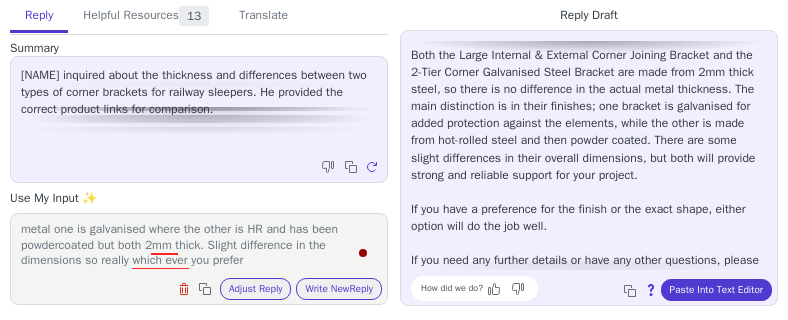 scroll, scrollTop: 96, scrollLeft: 0, axis: vertical 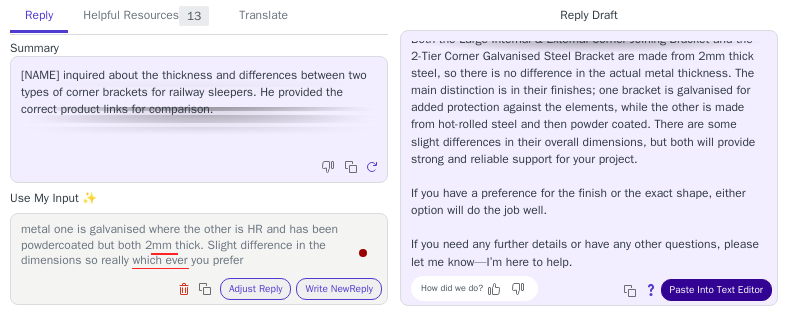 click on "Paste Into Text Editor" at bounding box center (716, 290) 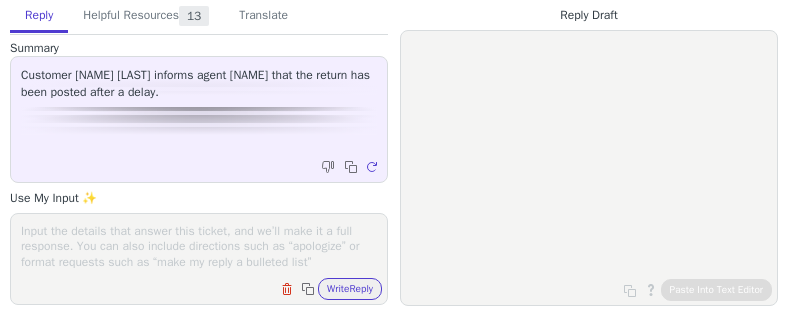 scroll, scrollTop: 0, scrollLeft: 0, axis: both 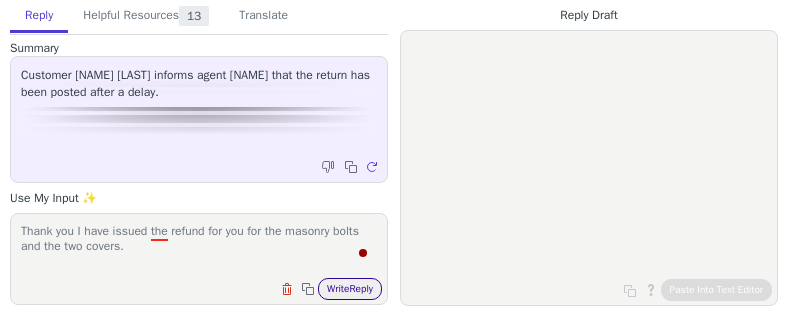 type on "Thank you I have issued the refund for you for the masonry bolts and the two covers." 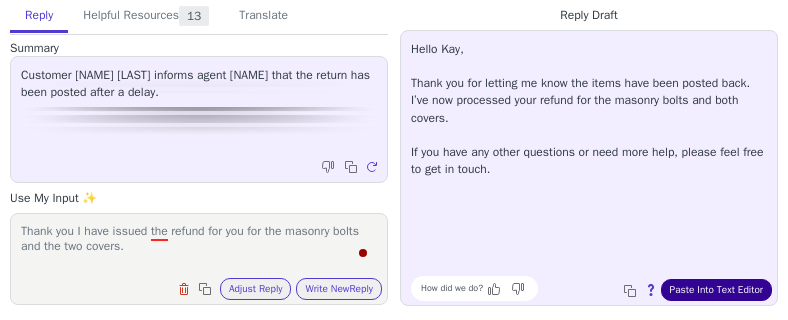 click on "Paste Into Text Editor" at bounding box center [716, 290] 